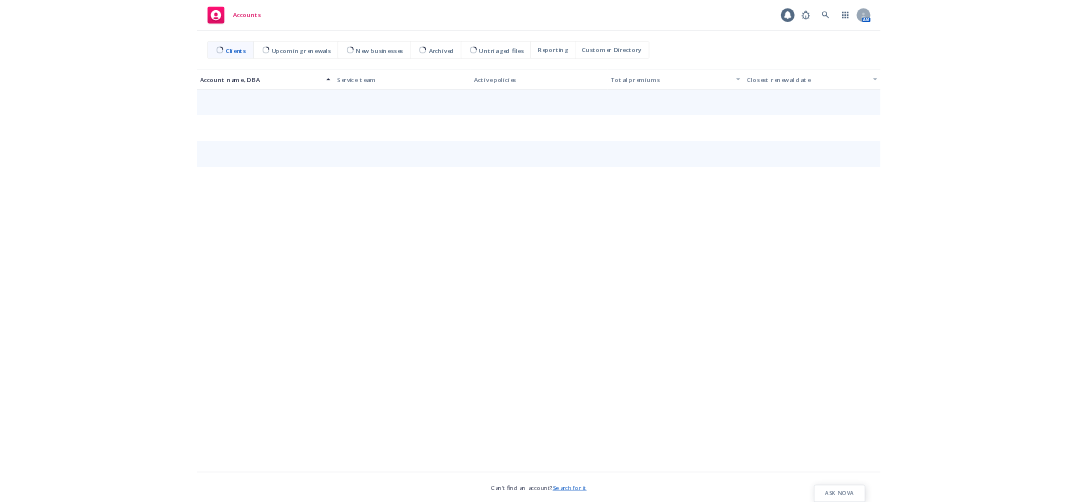 scroll, scrollTop: 0, scrollLeft: 0, axis: both 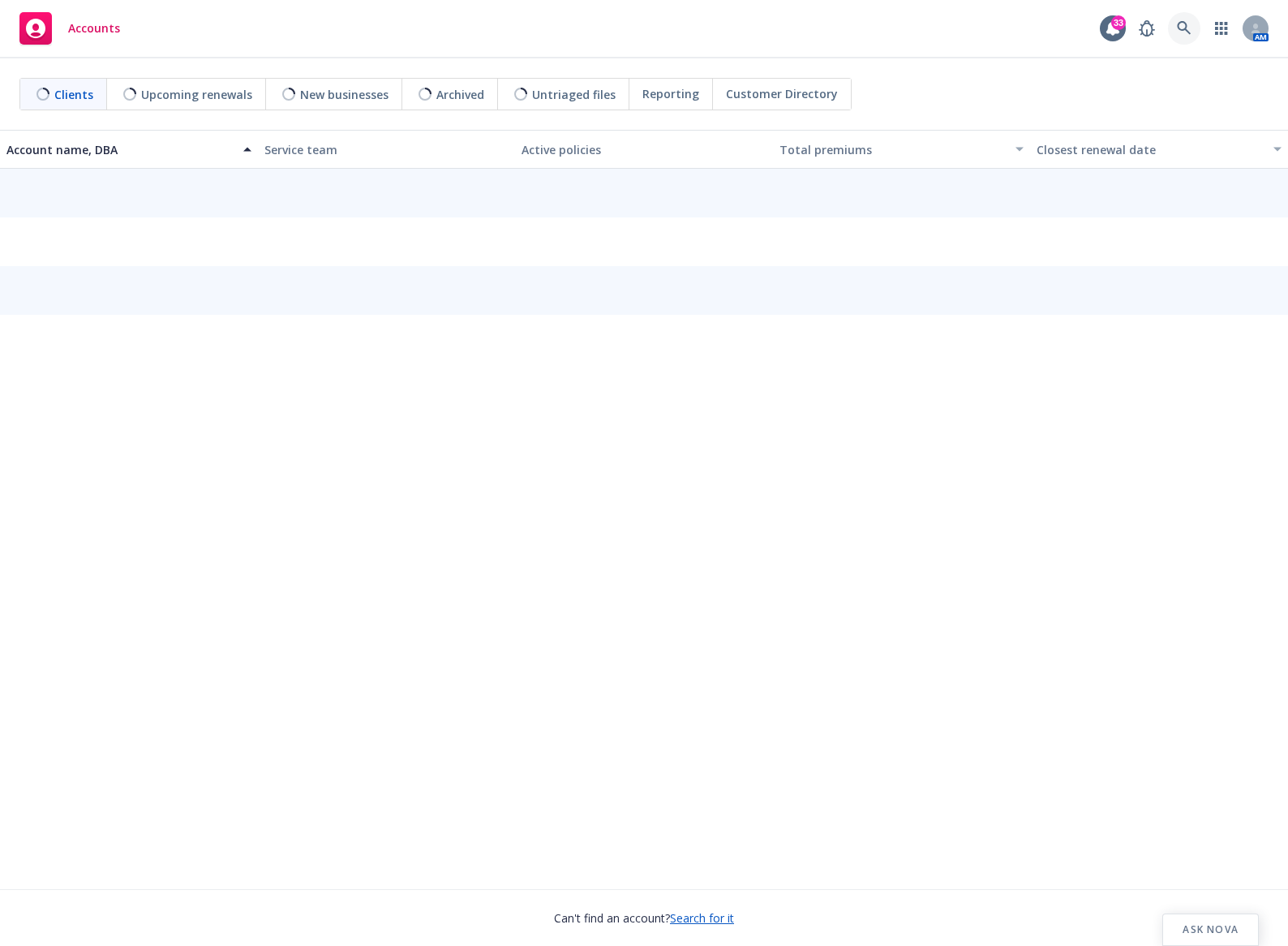click at bounding box center (1147, 28) 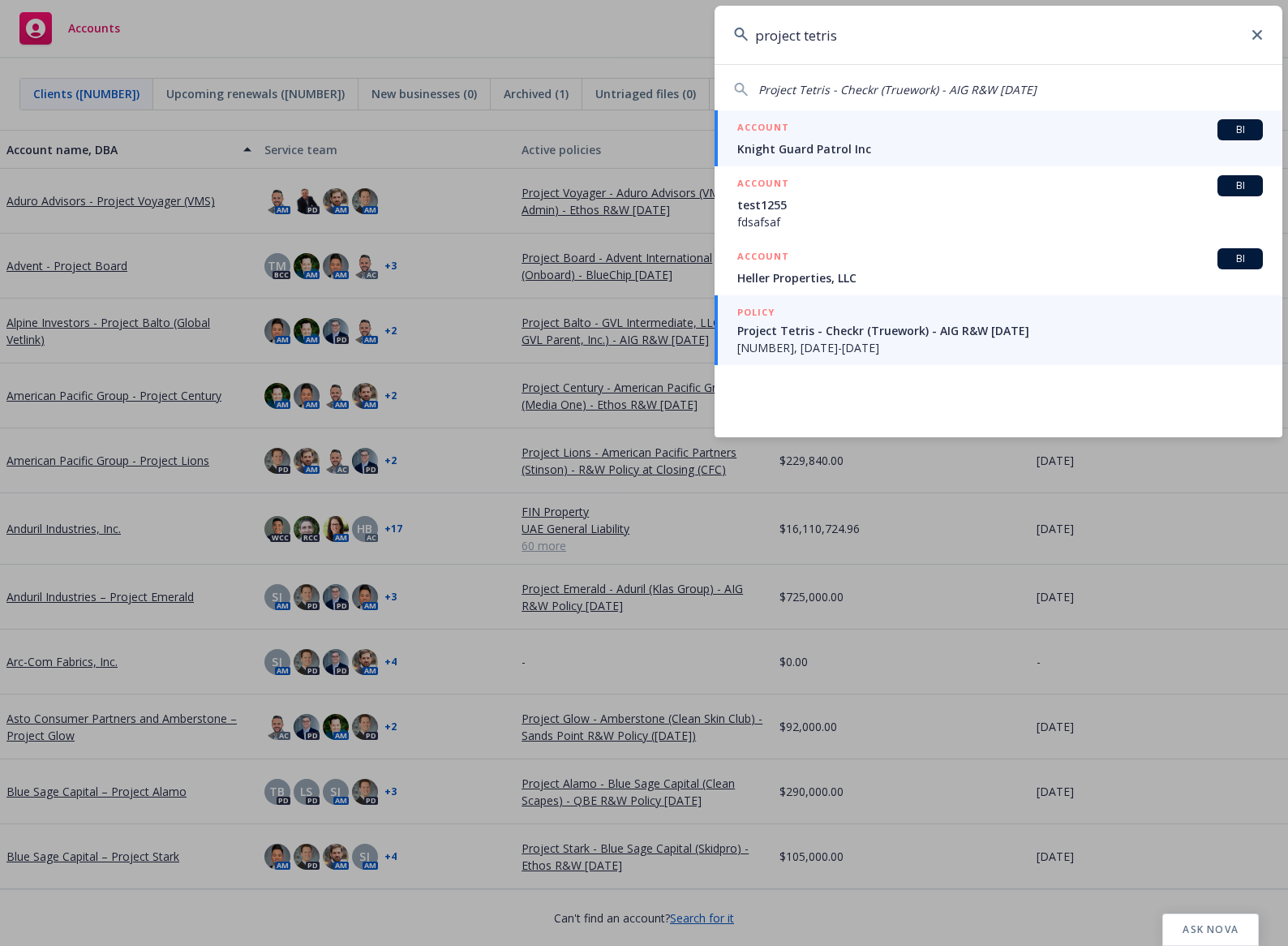 type on "project tetris" 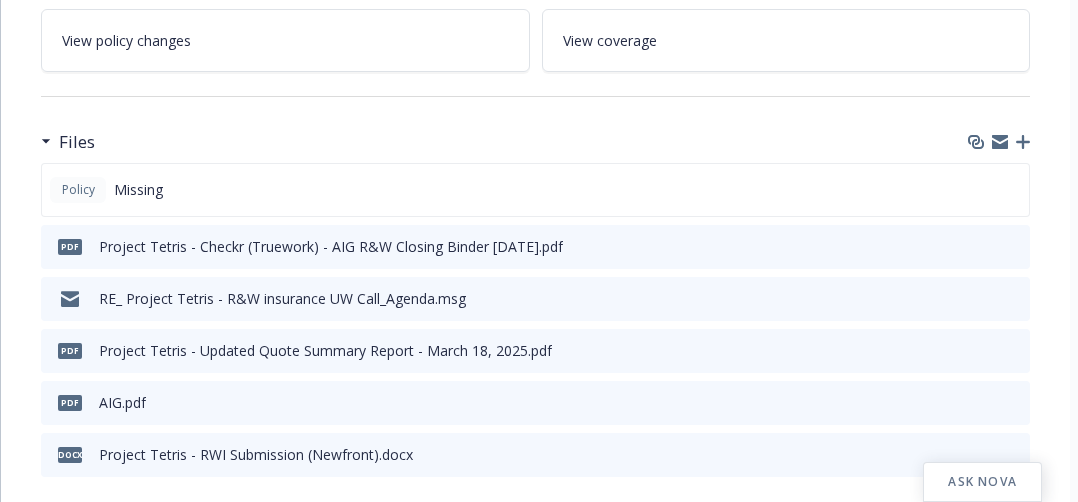 scroll, scrollTop: 500, scrollLeft: 0, axis: vertical 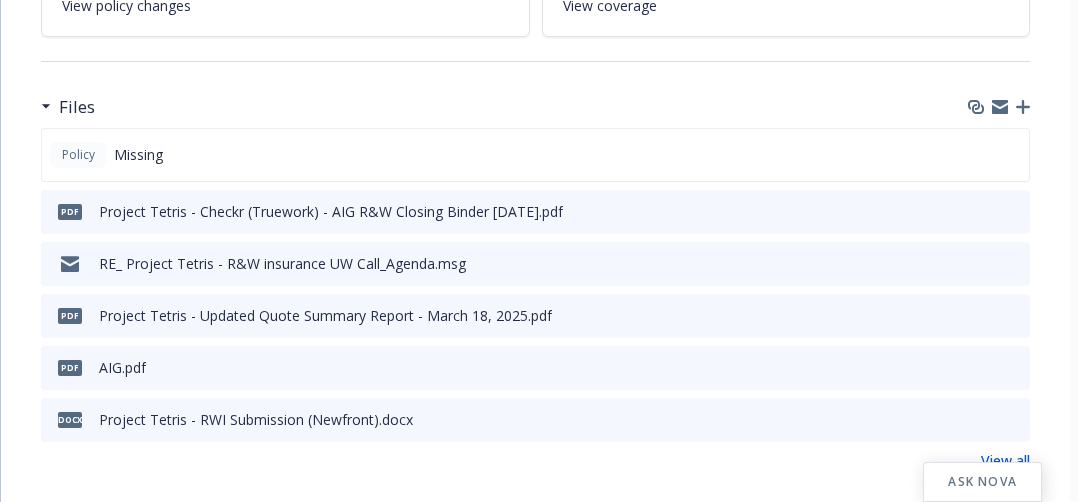 click on "Policy Missing" at bounding box center [535, 155] 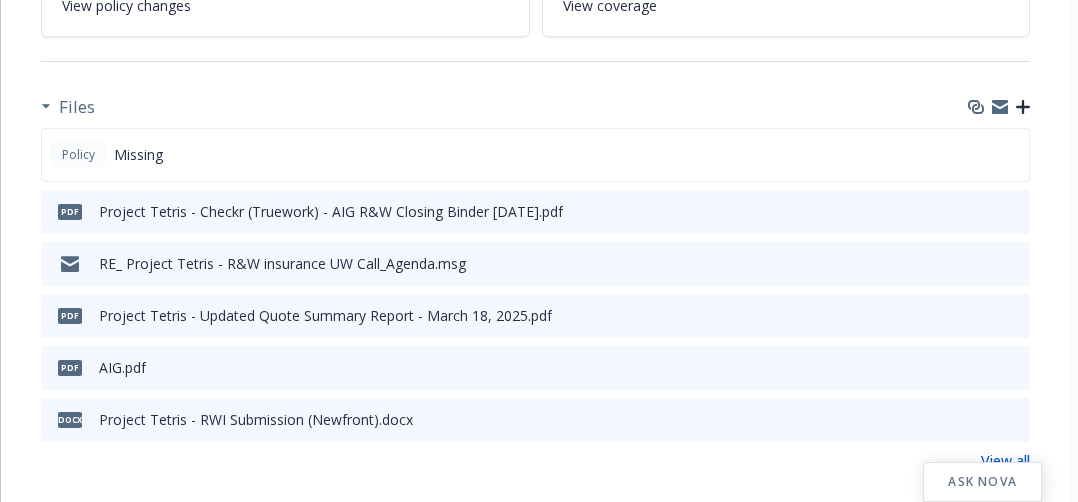 click at bounding box center [1023, 107] 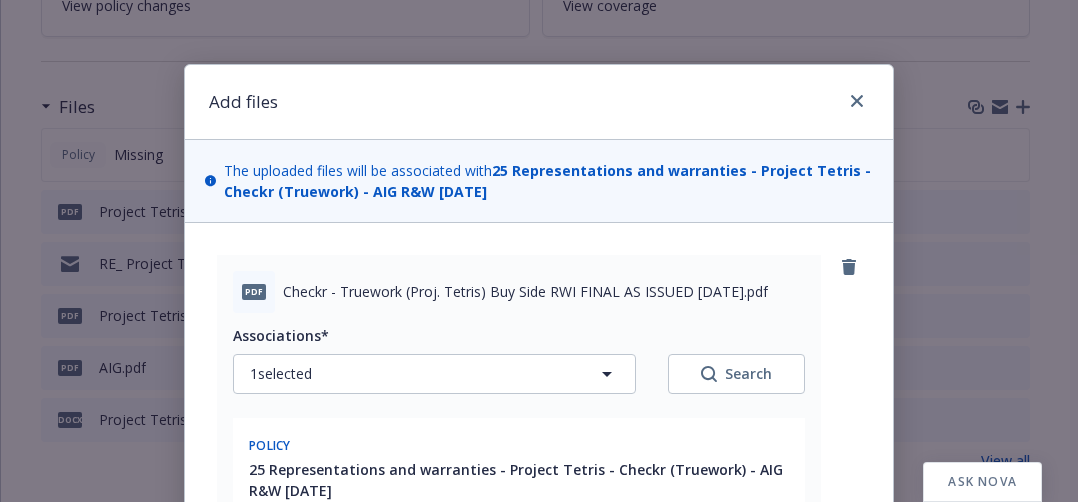 drag, startPoint x: 749, startPoint y: 172, endPoint x: 773, endPoint y: 196, distance: 33.941124 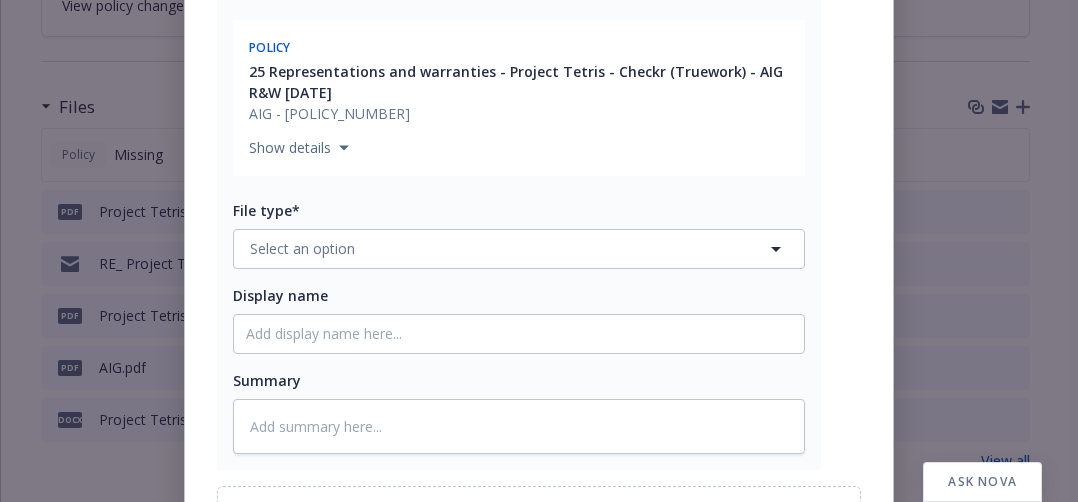scroll, scrollTop: 400, scrollLeft: 0, axis: vertical 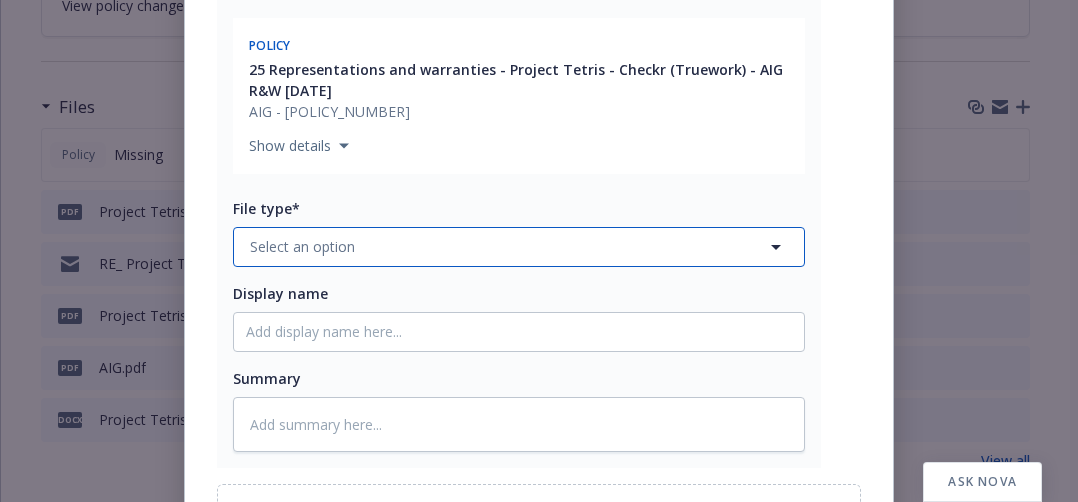 click on "Select an option" at bounding box center (519, 247) 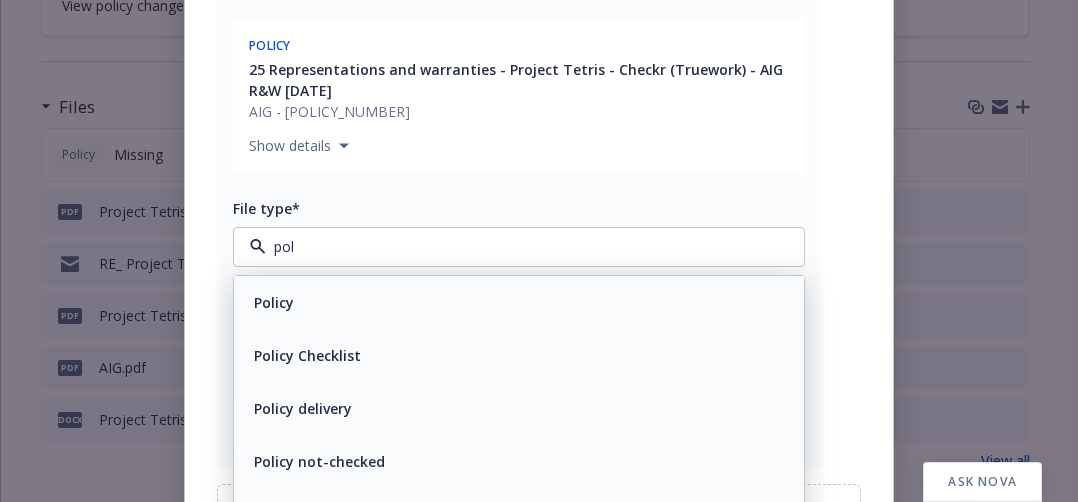 scroll, scrollTop: 0, scrollLeft: 0, axis: both 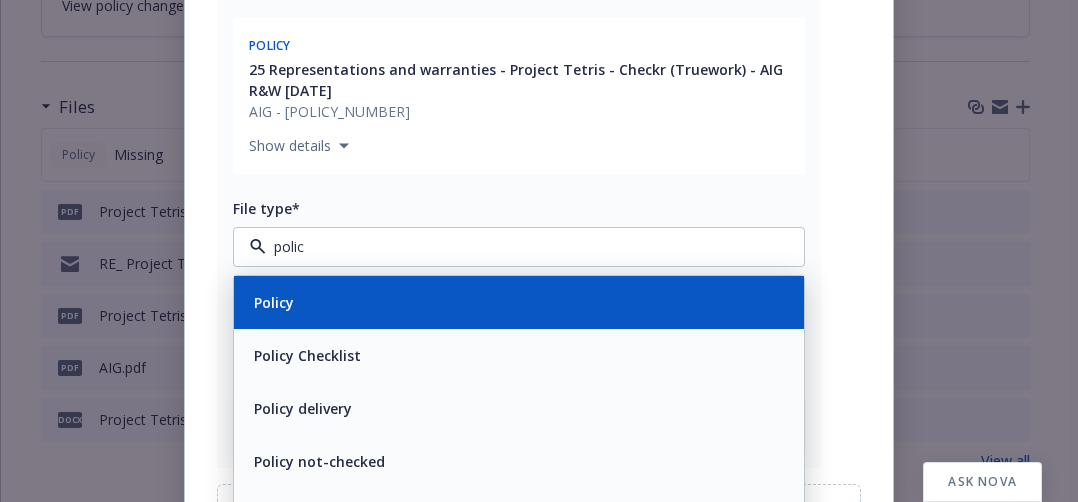 click on "Policy" at bounding box center [519, 302] 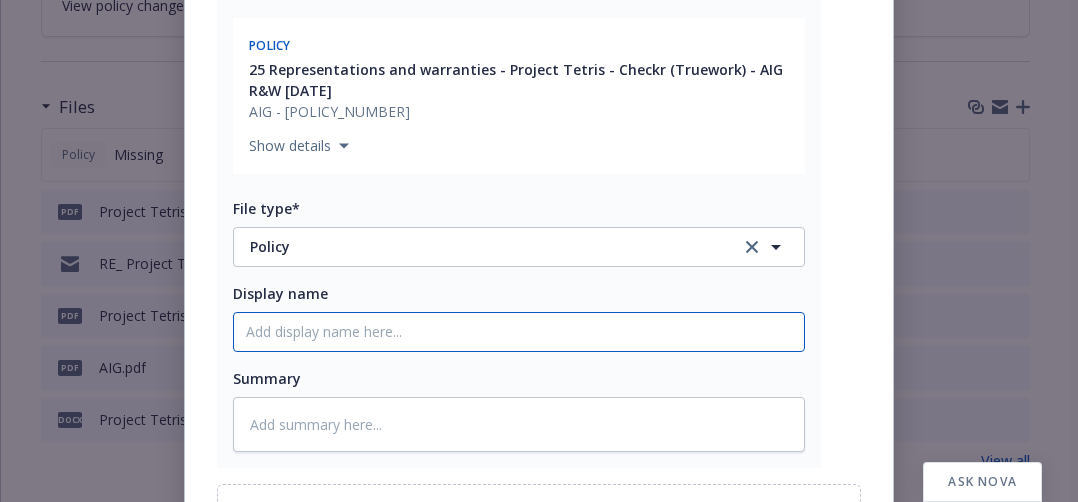 click on "Display name" at bounding box center (519, 332) 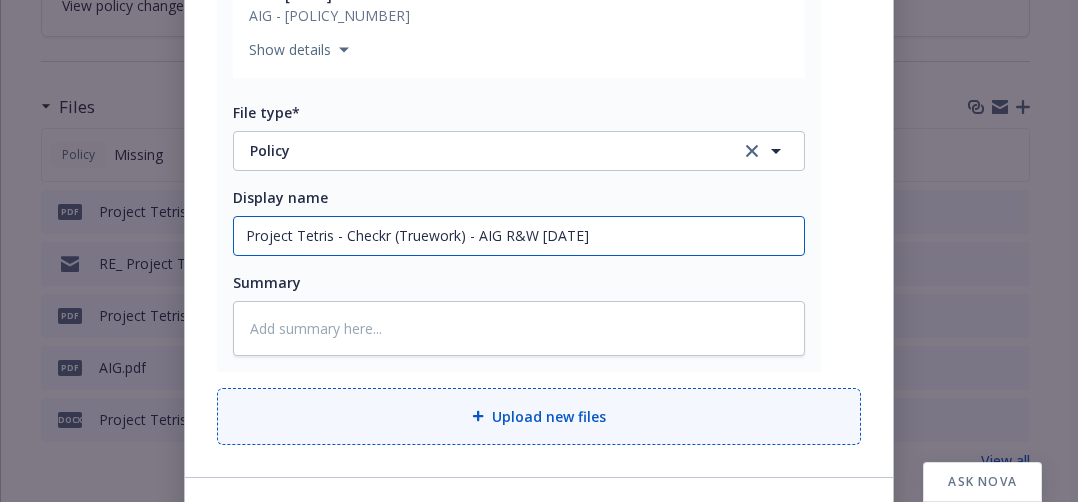 scroll, scrollTop: 625, scrollLeft: 0, axis: vertical 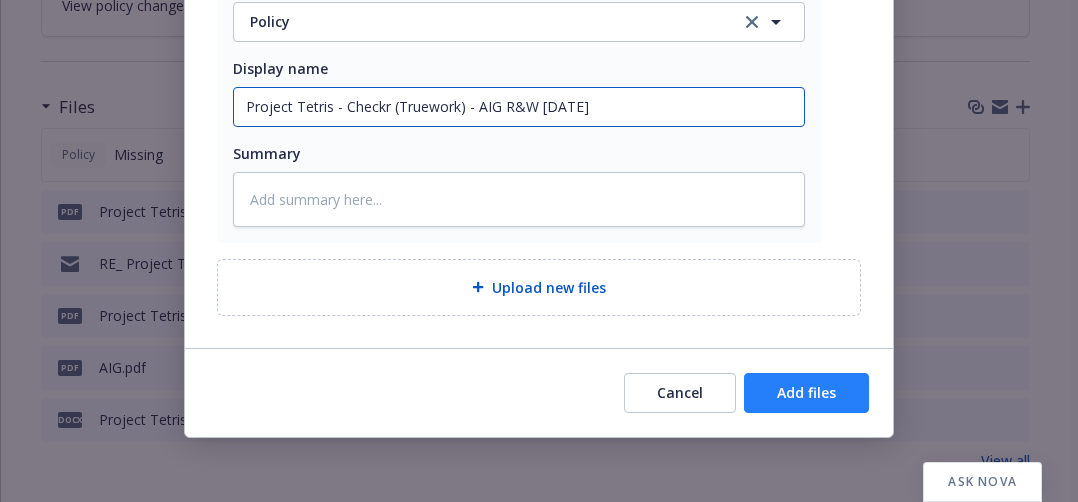 type on "Project Tetris - Checkr (Truework) - AIG R&W [DATE]" 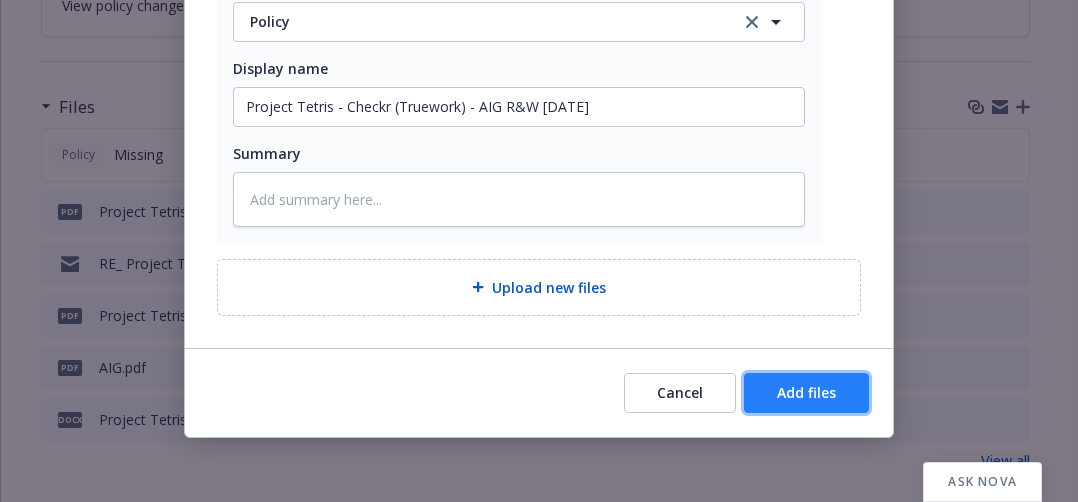 click on "Add files" at bounding box center (806, 392) 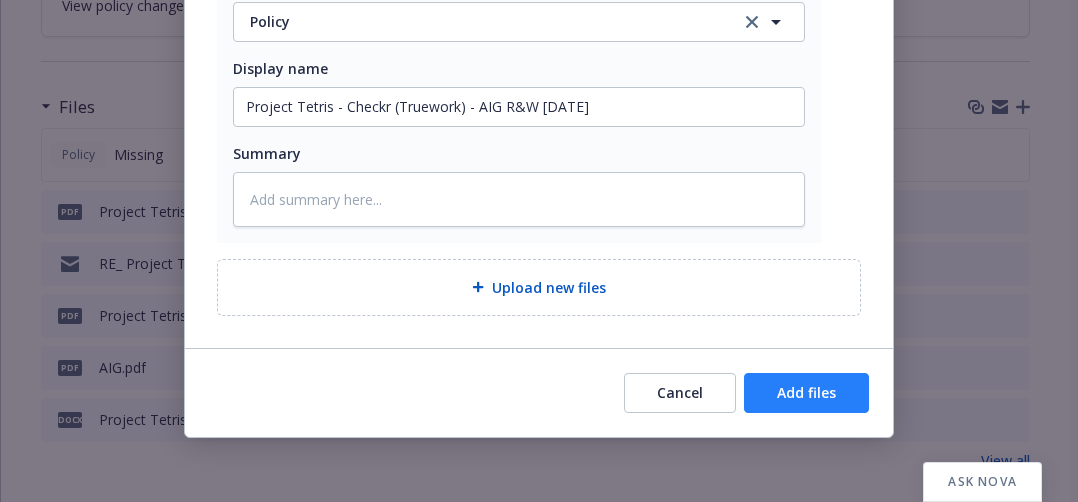scroll, scrollTop: 552, scrollLeft: 0, axis: vertical 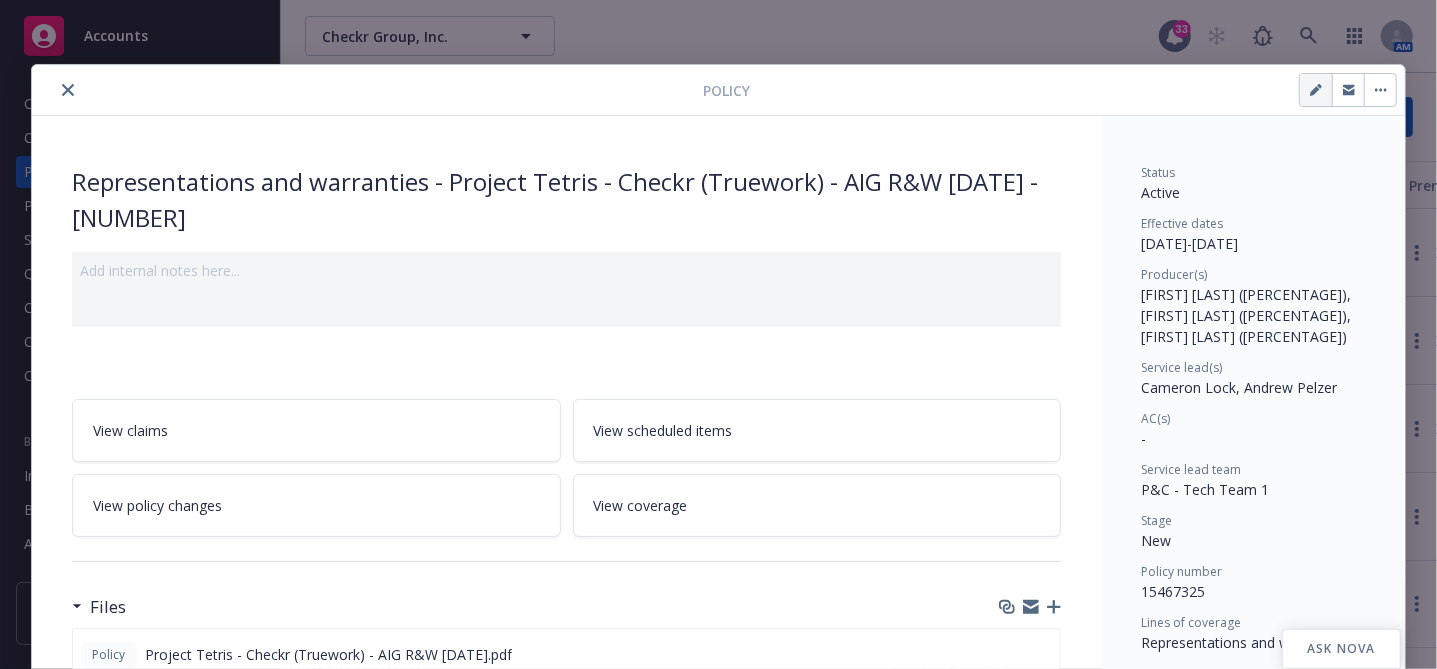click at bounding box center (1316, 90) 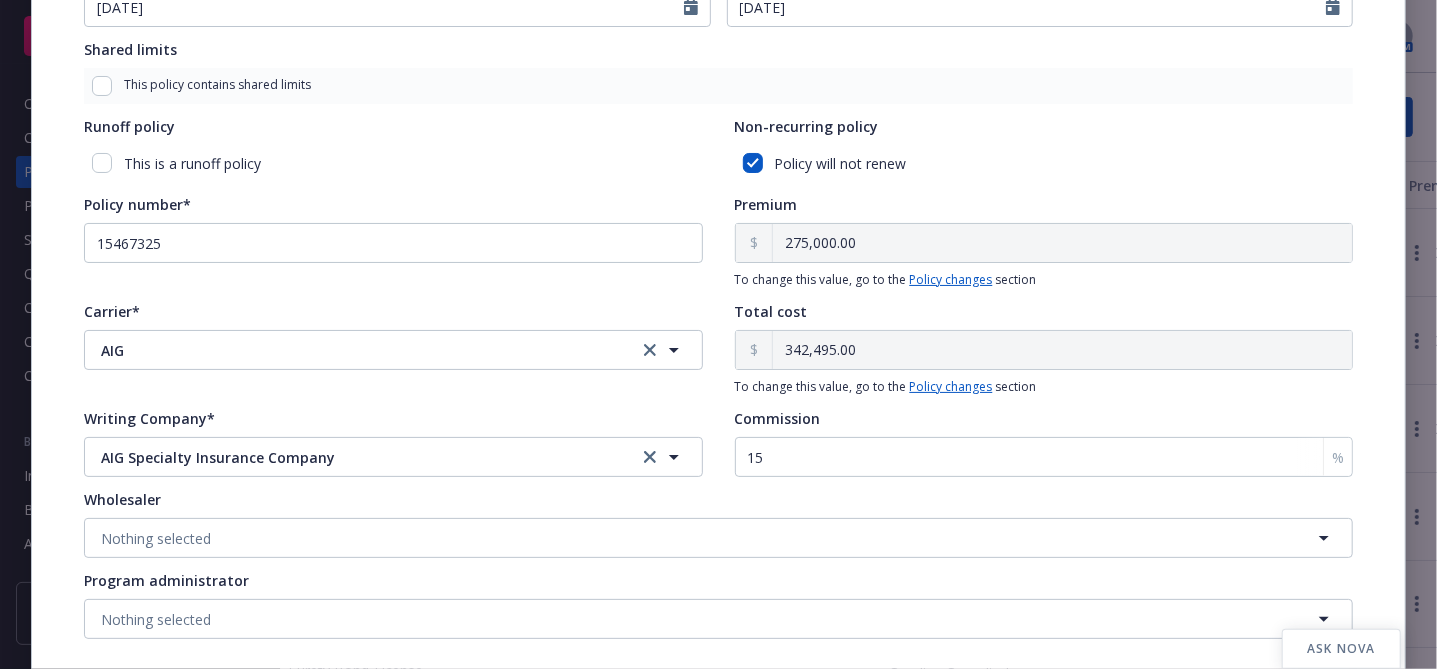 scroll, scrollTop: 1158, scrollLeft: 0, axis: vertical 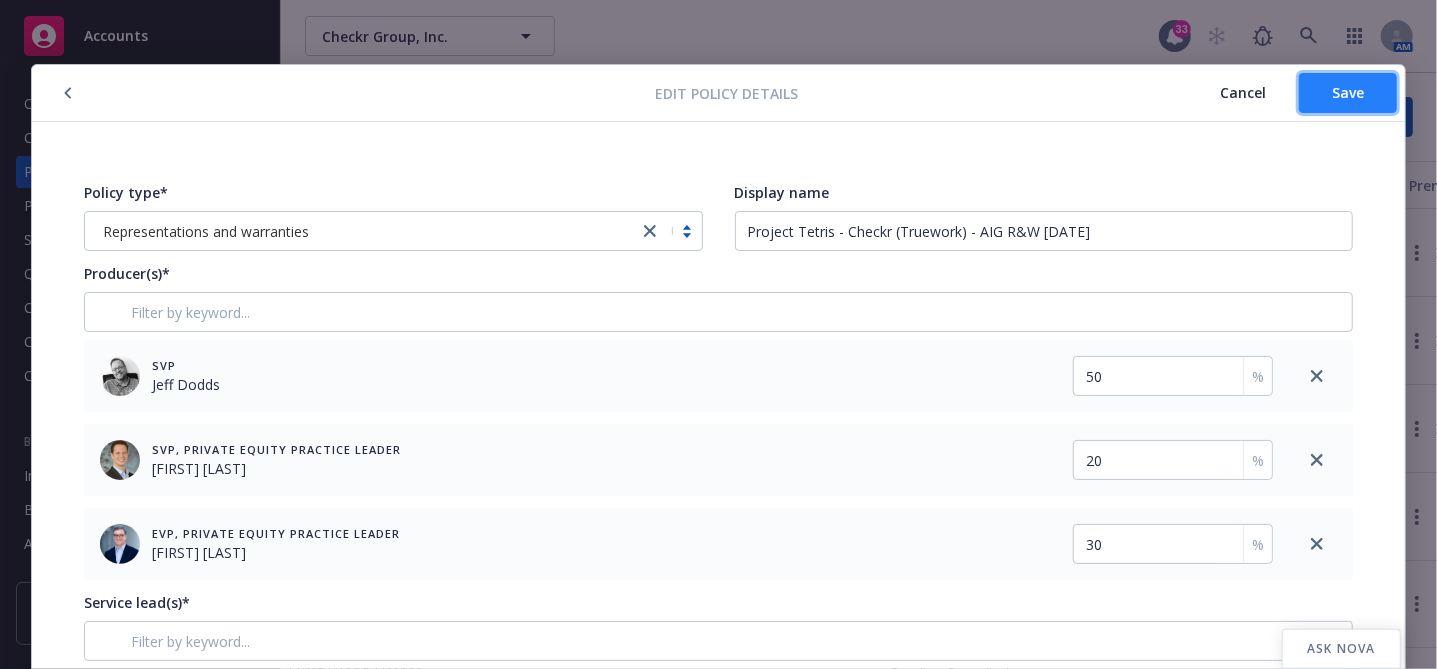 click on "Save" at bounding box center (1348, 92) 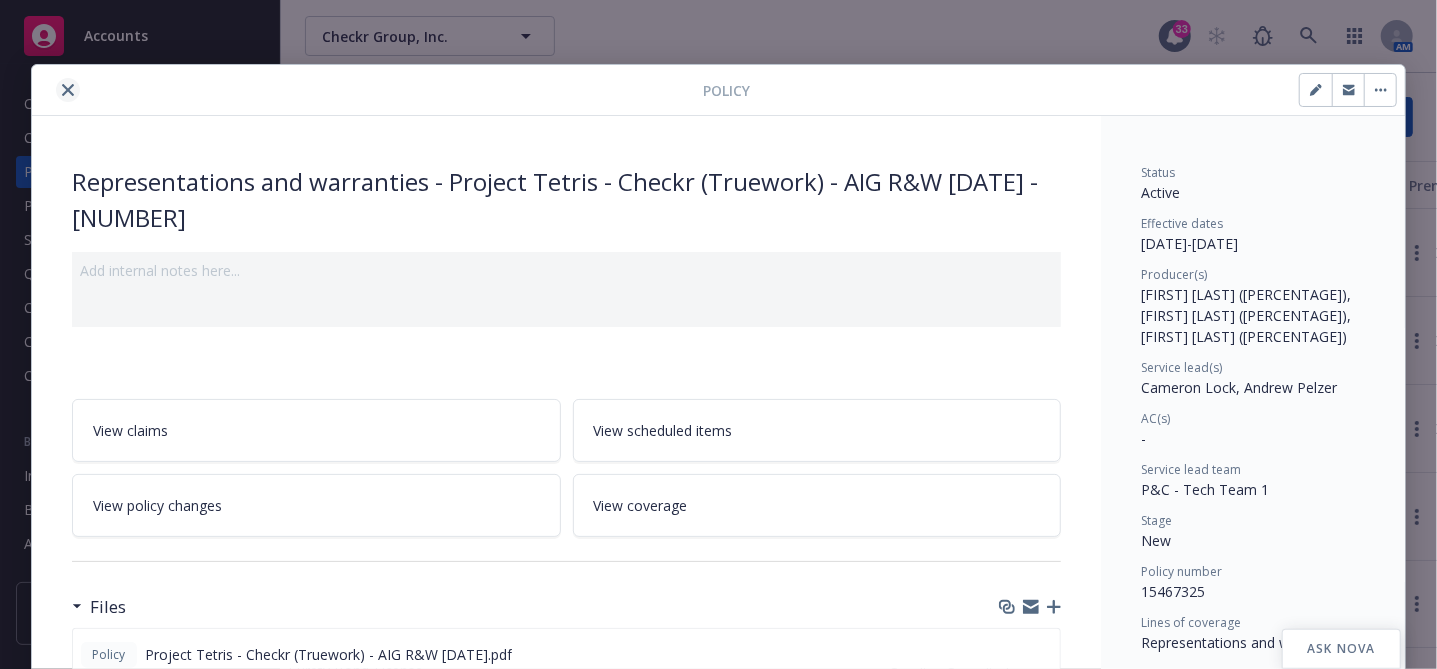 click at bounding box center (68, 90) 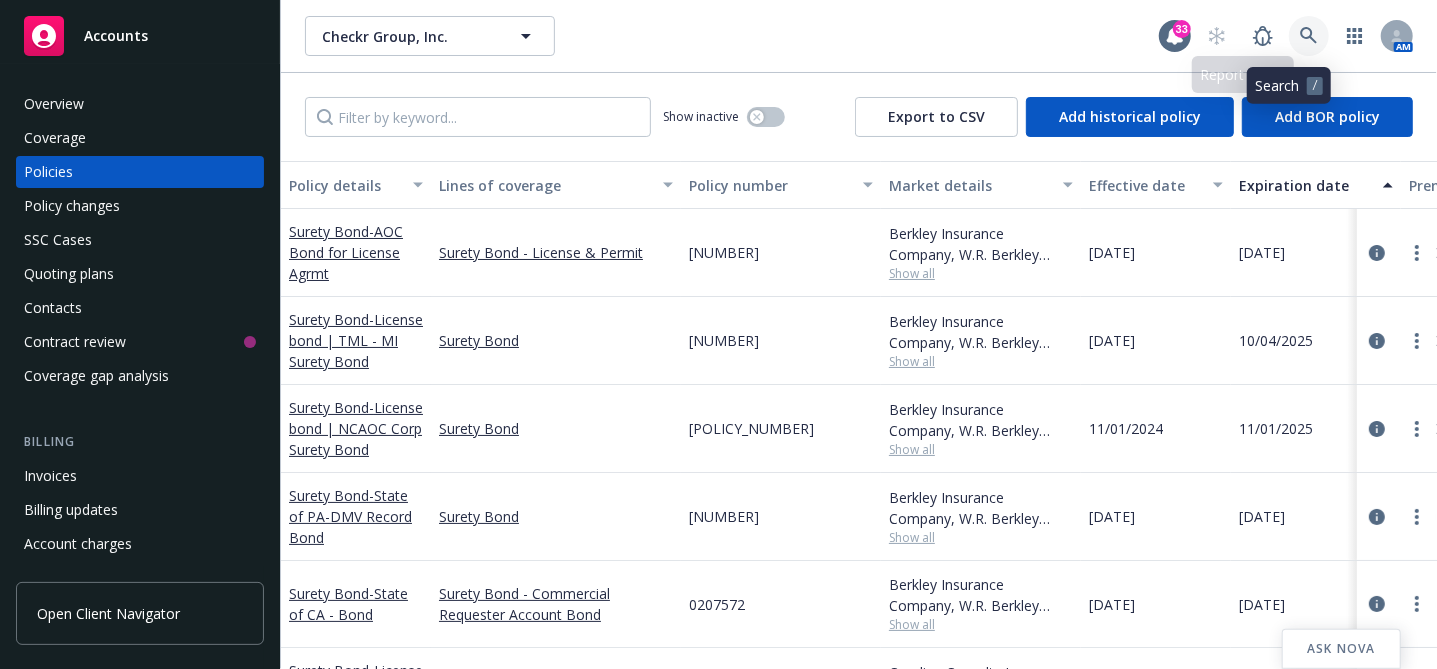 click at bounding box center [1263, 36] 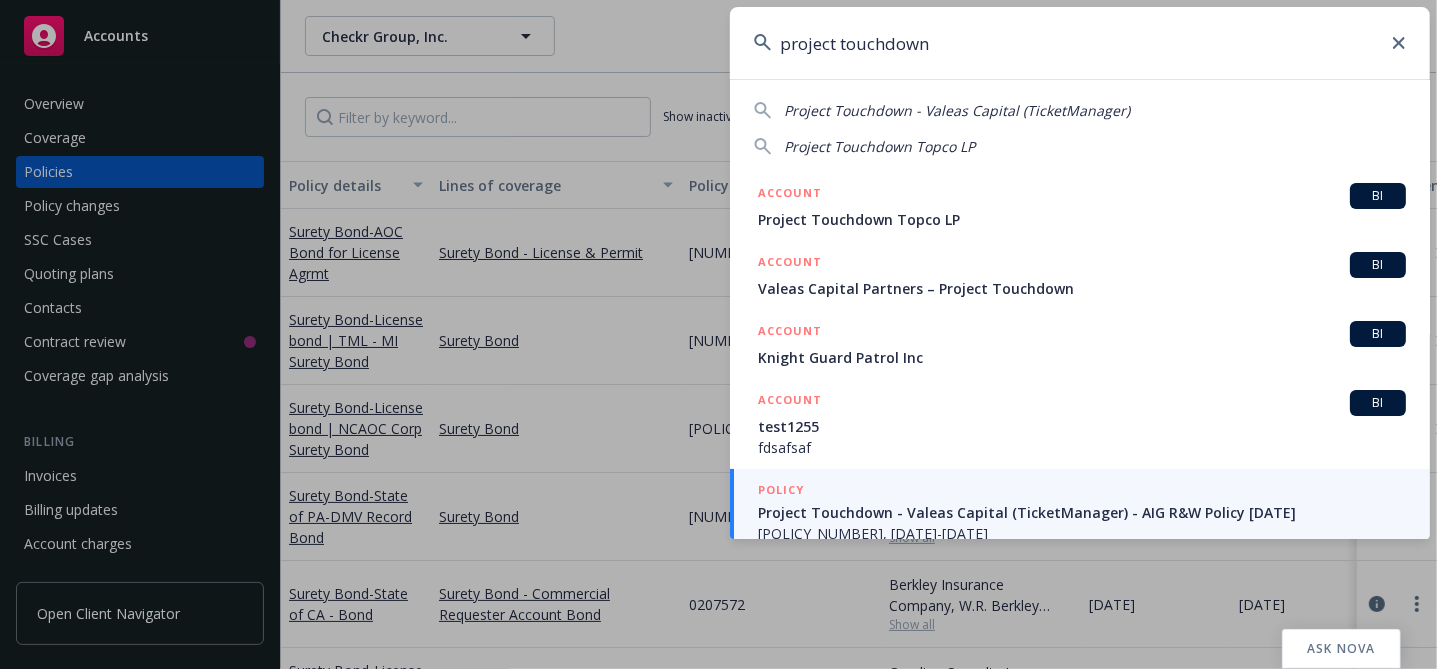 scroll, scrollTop: 16, scrollLeft: 0, axis: vertical 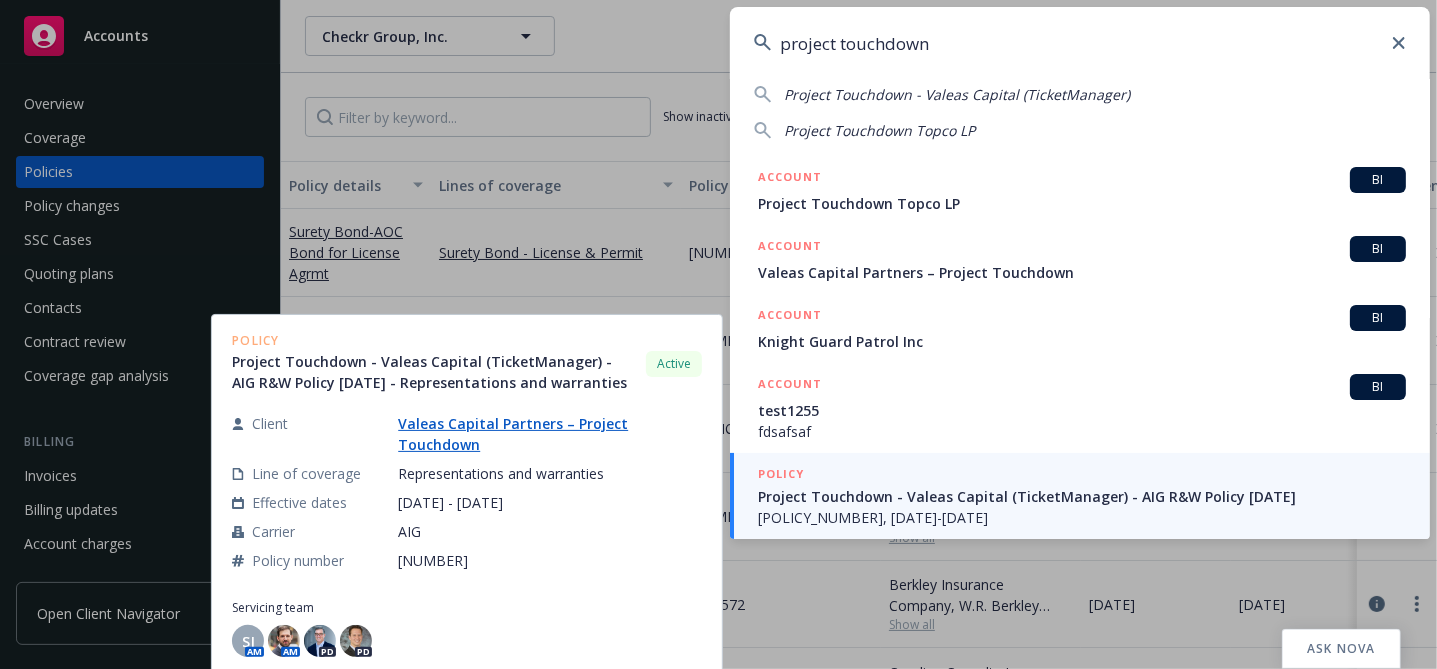 type on "project touchdown" 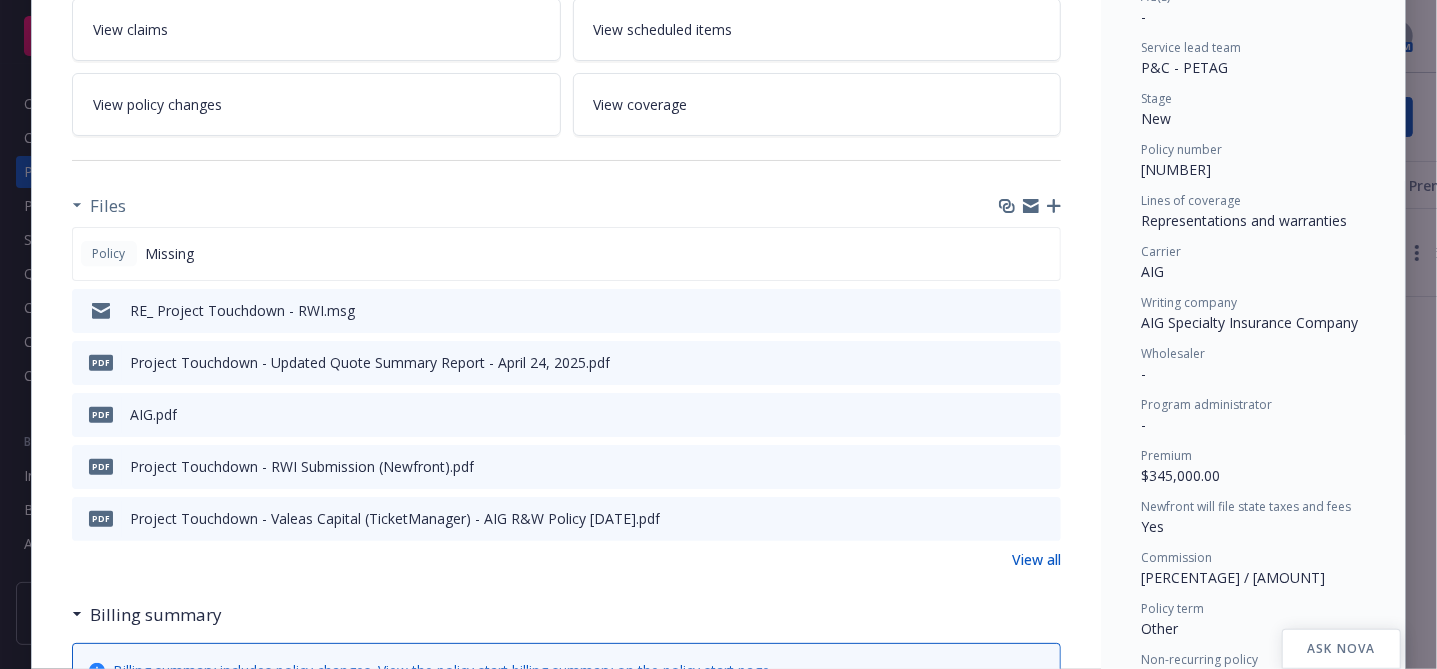 scroll, scrollTop: 533, scrollLeft: 0, axis: vertical 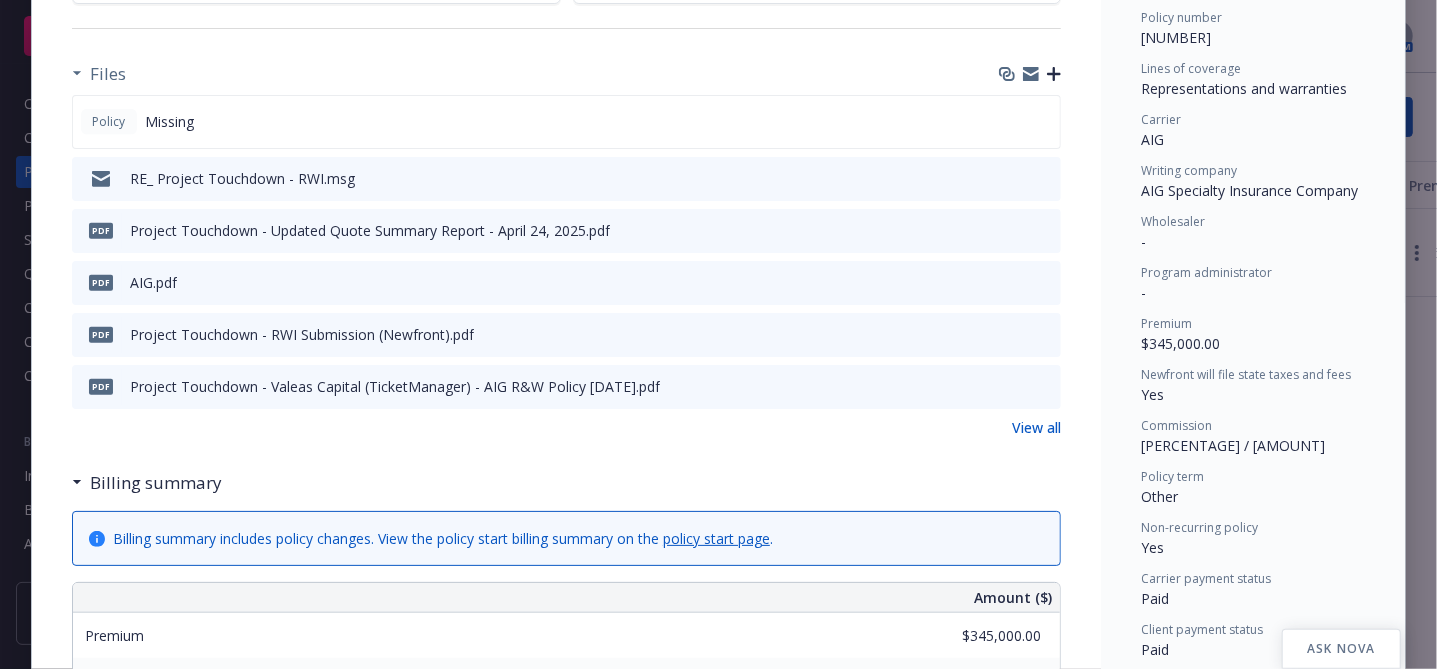 click at bounding box center [1054, 74] 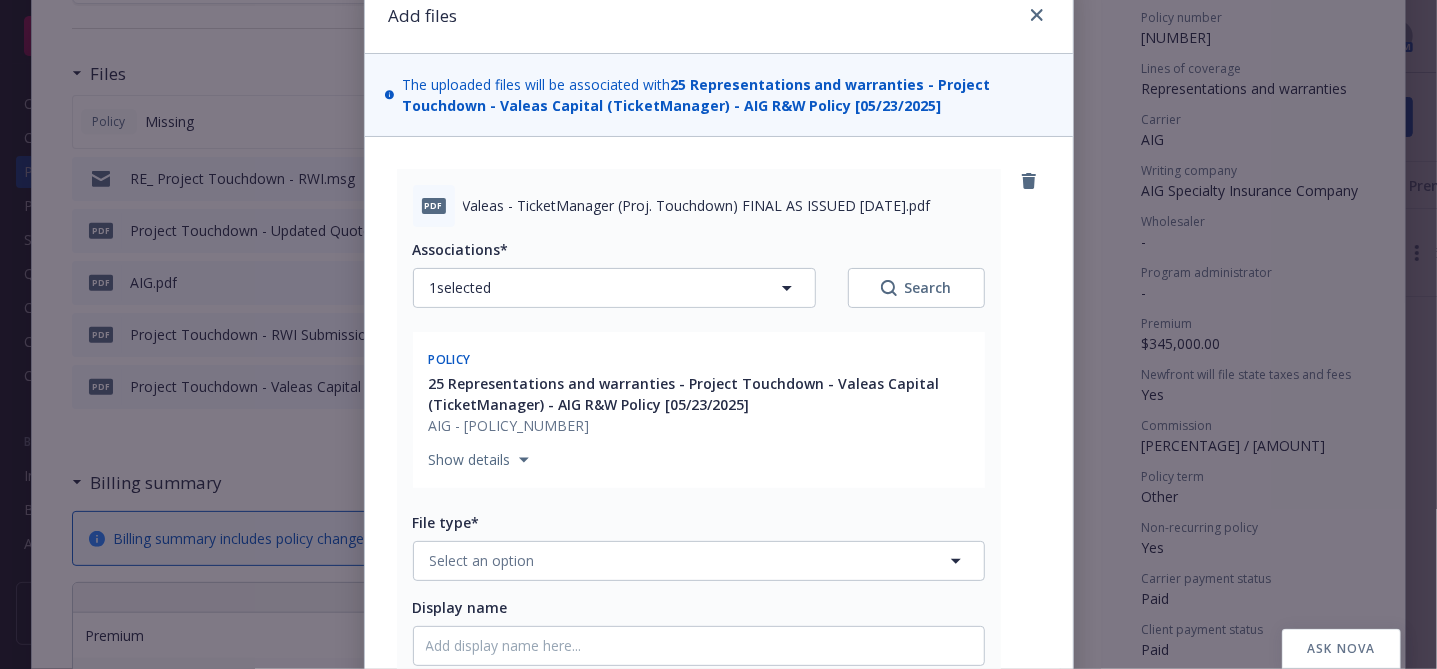 scroll, scrollTop: 133, scrollLeft: 0, axis: vertical 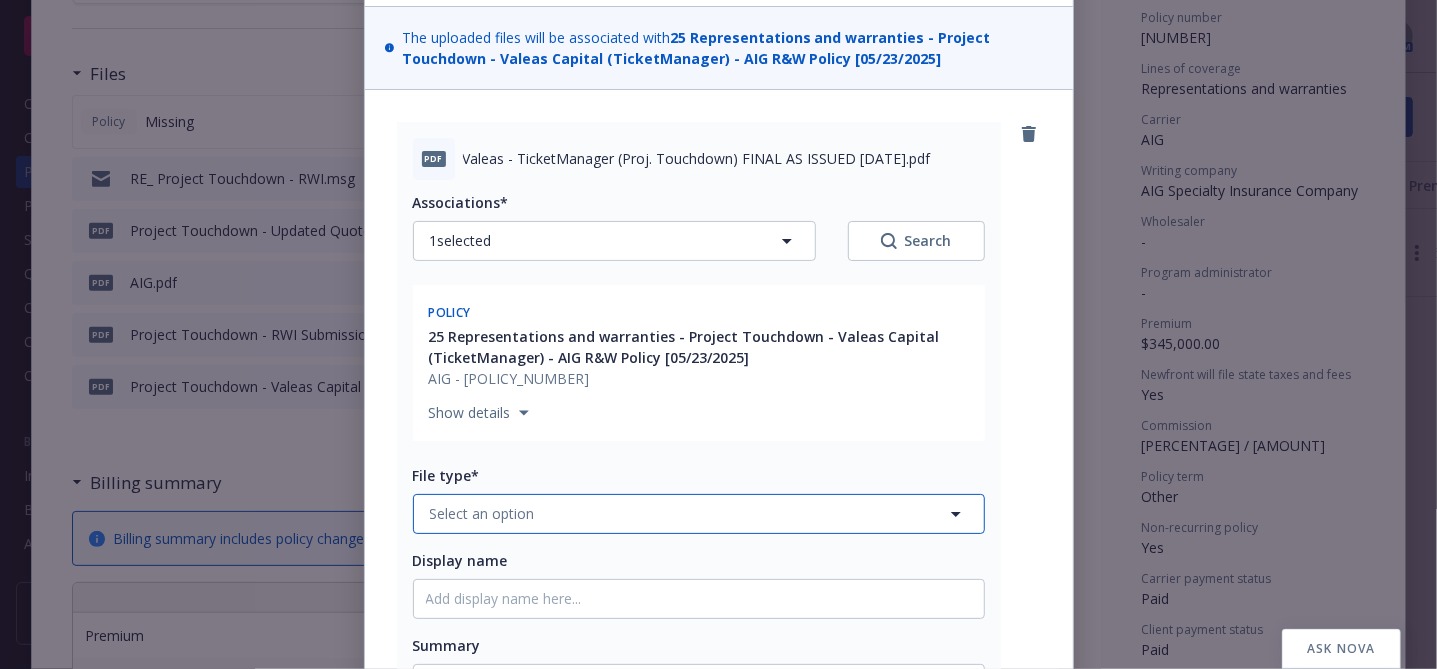 click on "Select an option" at bounding box center [699, 514] 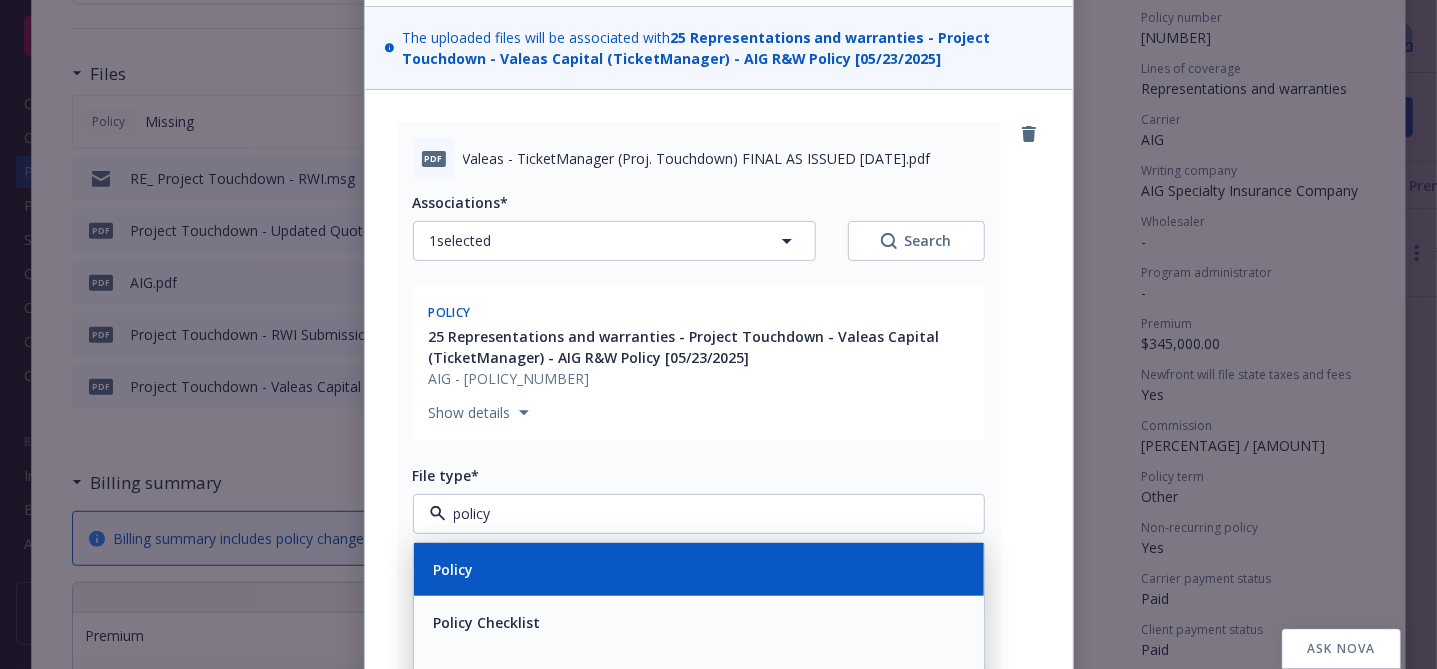 click on "Policy" at bounding box center (699, 569) 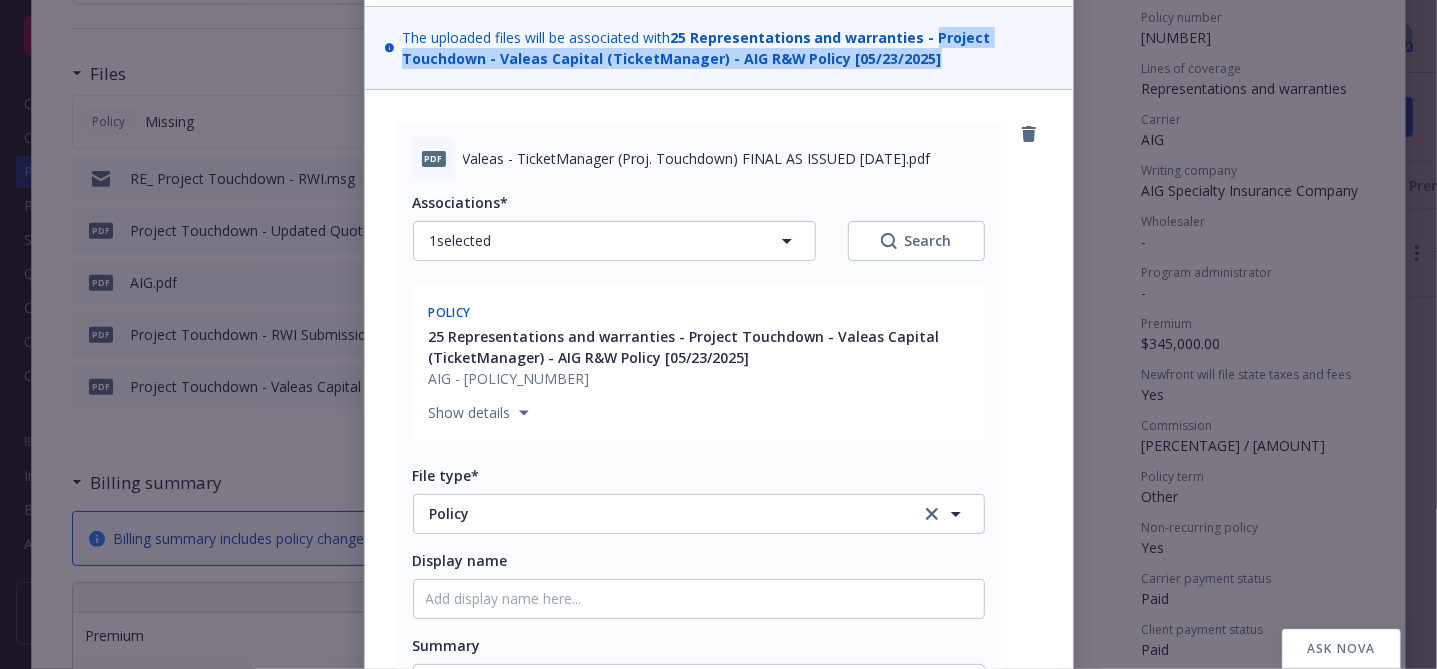 drag, startPoint x: 924, startPoint y: 34, endPoint x: 937, endPoint y: 54, distance: 23.853722 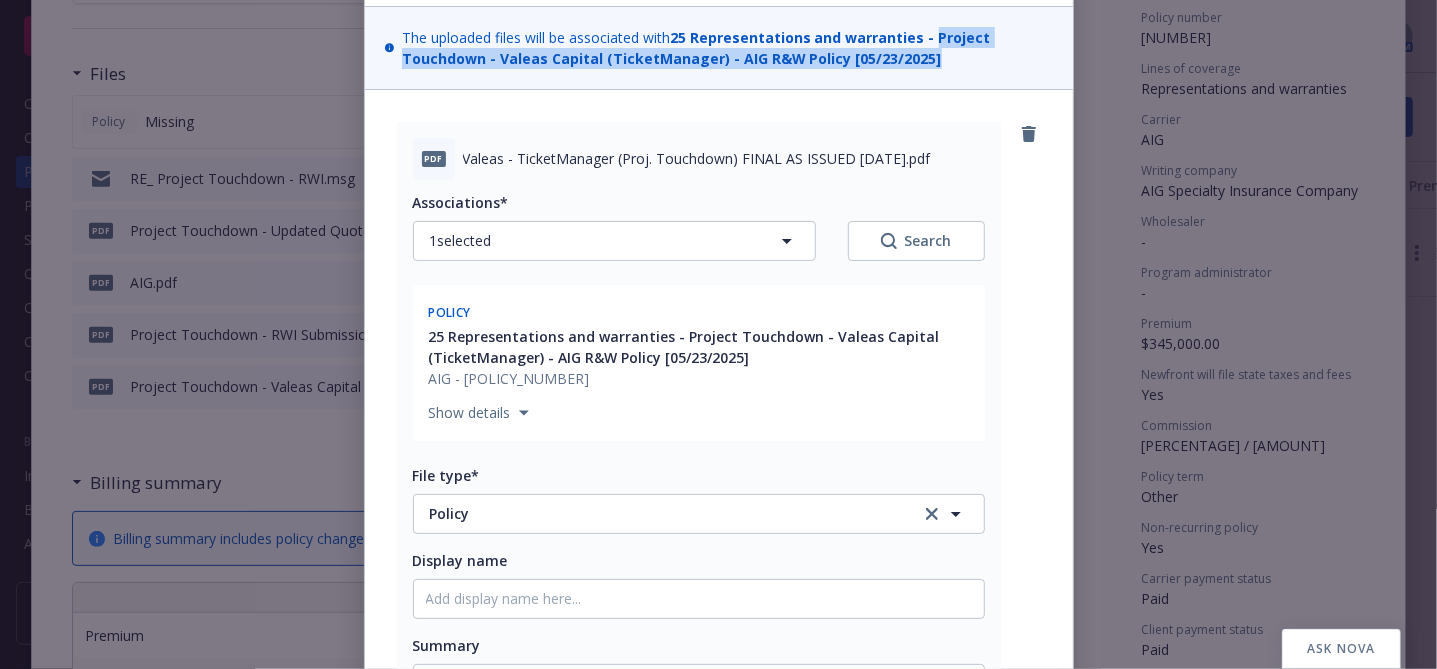 copy on "Project Touchdown - Valeas Capital (TicketManager) - AIG R&W Policy [DATE]" 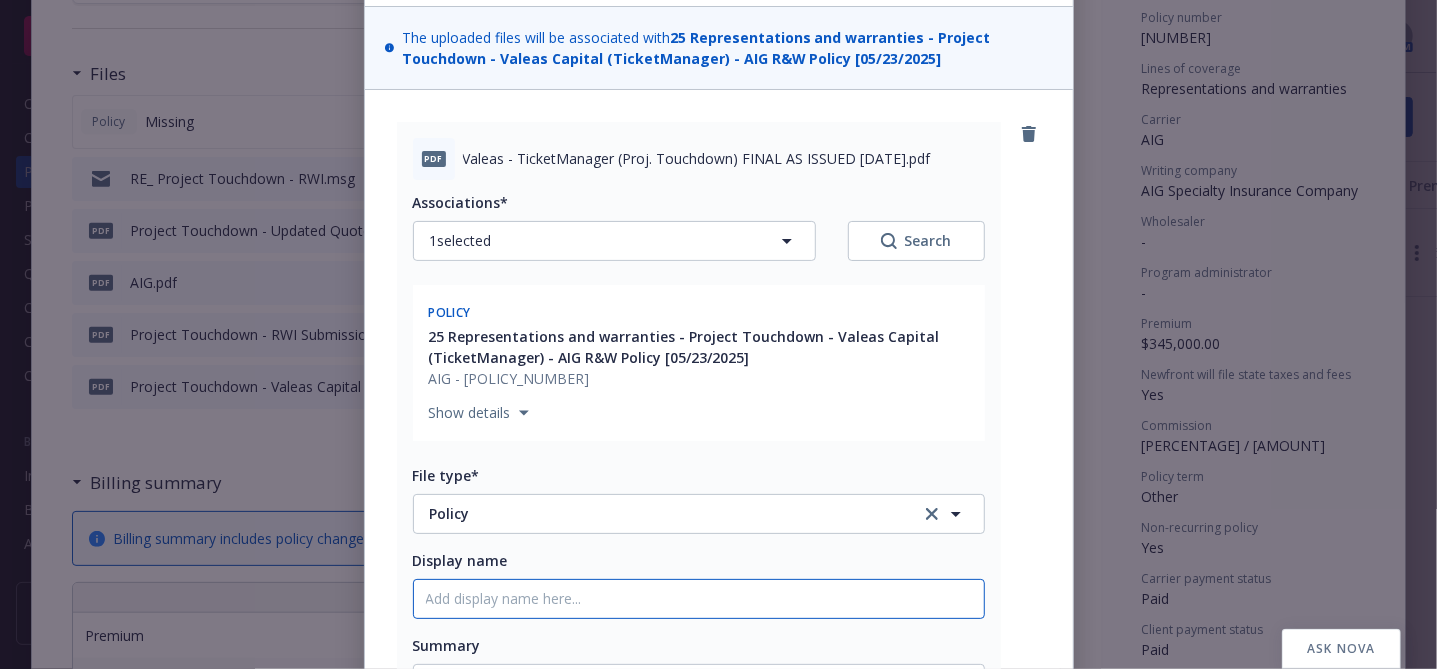 click on "Display name" at bounding box center (699, 599) 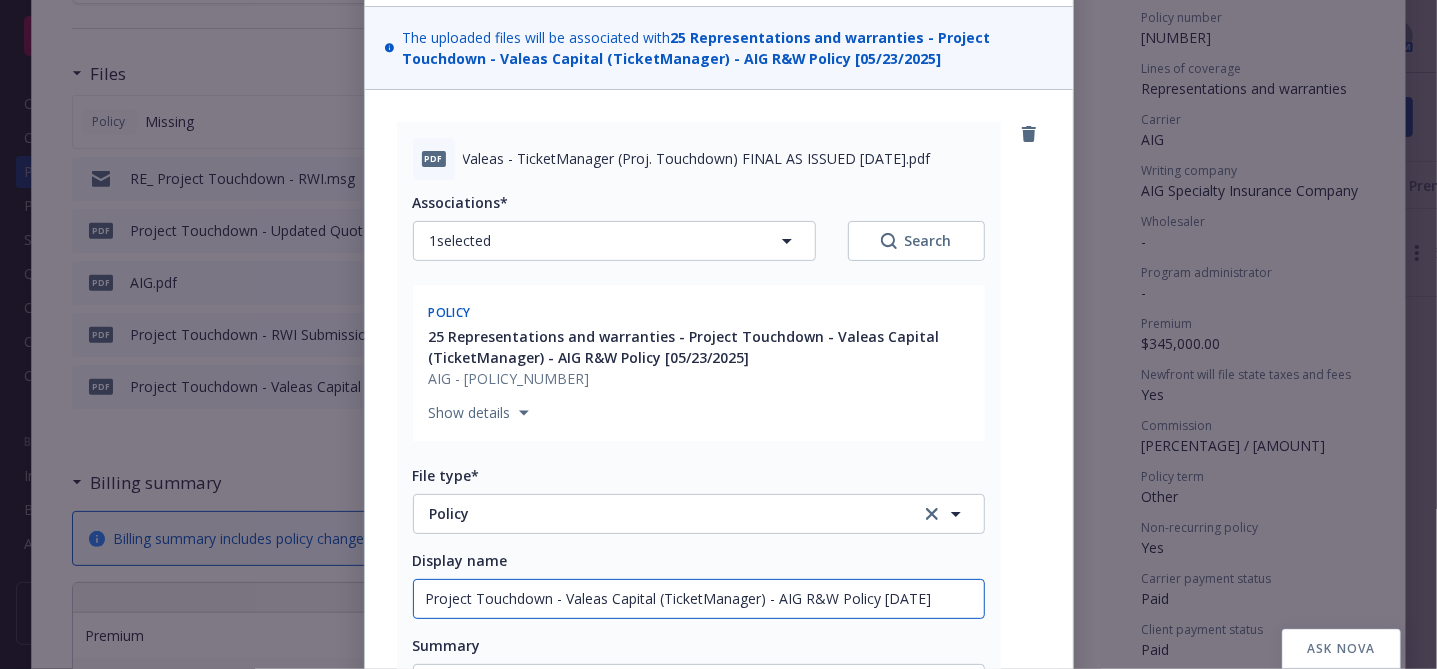 type on "Project Touchdown - Valeas Capital (TicketManager) - AIG R&W Policy [DATE]" 